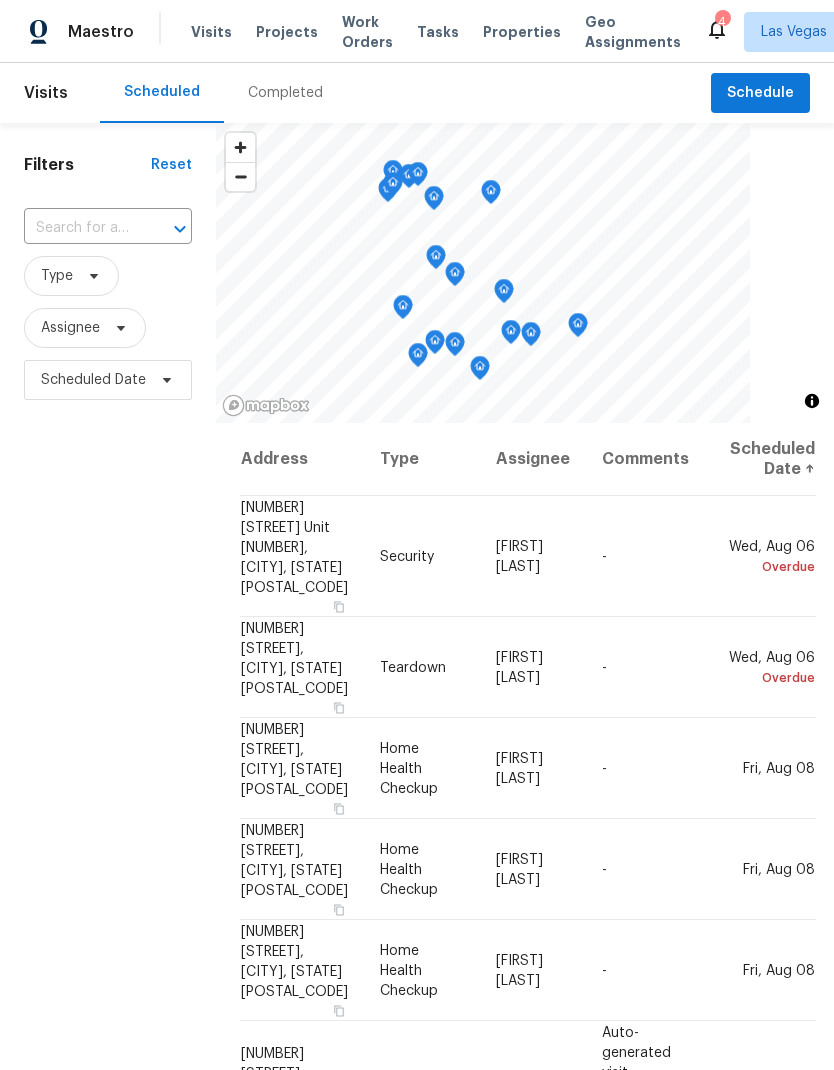 scroll, scrollTop: 0, scrollLeft: 0, axis: both 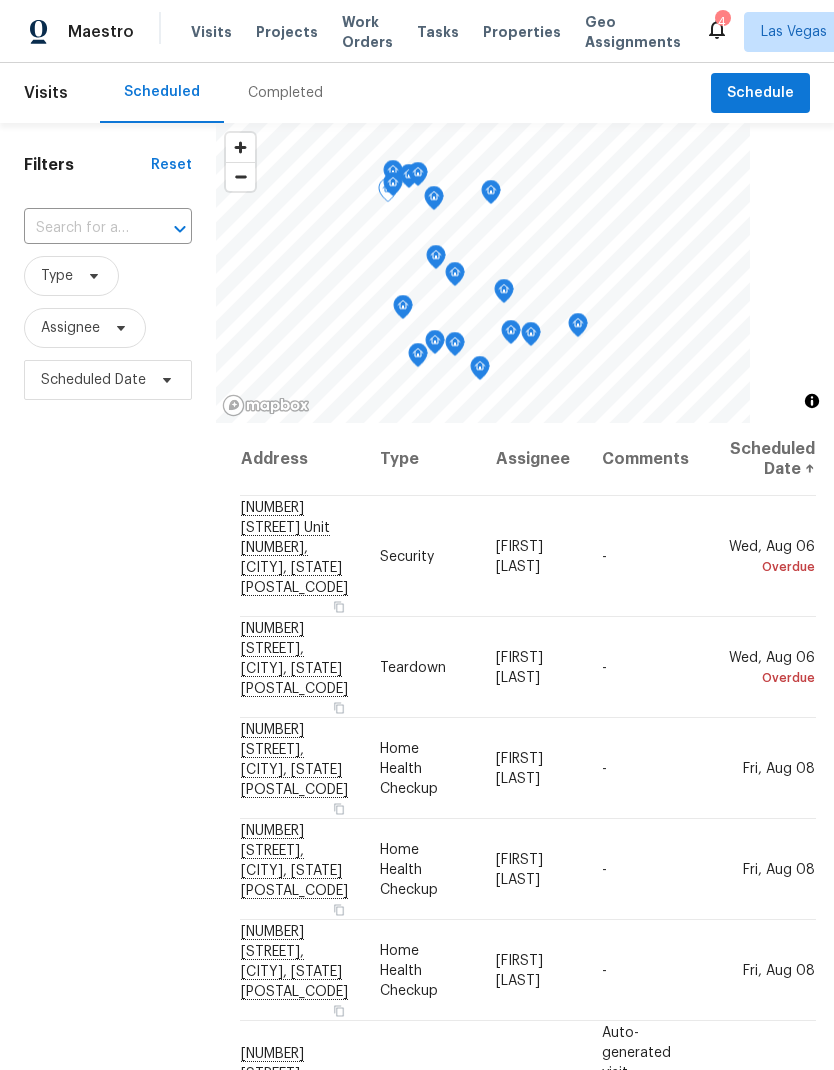 click 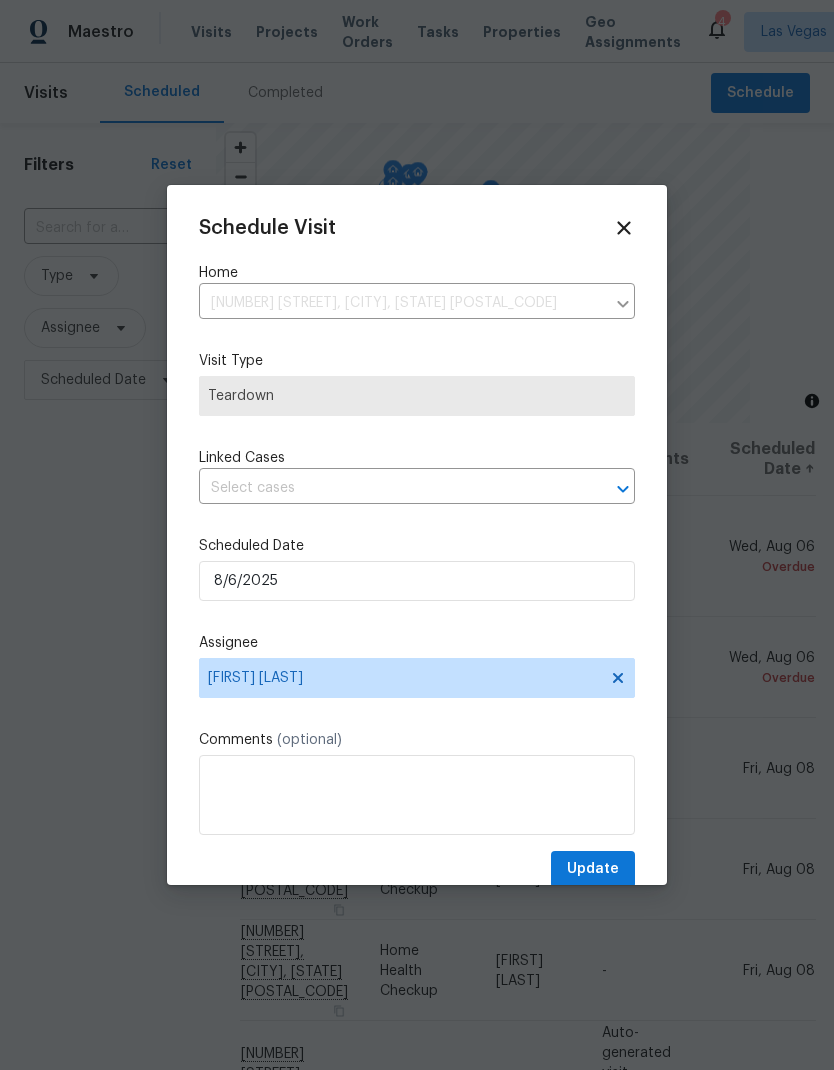 click on "Schedule Visit Home [NUMBER] [STREET], [CITY], [STATE] ​ Visit Type Teardown Linked Cases ​ Scheduled Date [DATE] Assignee [FIRST] [LAST] Comments (optional) Update" at bounding box center [417, 552] 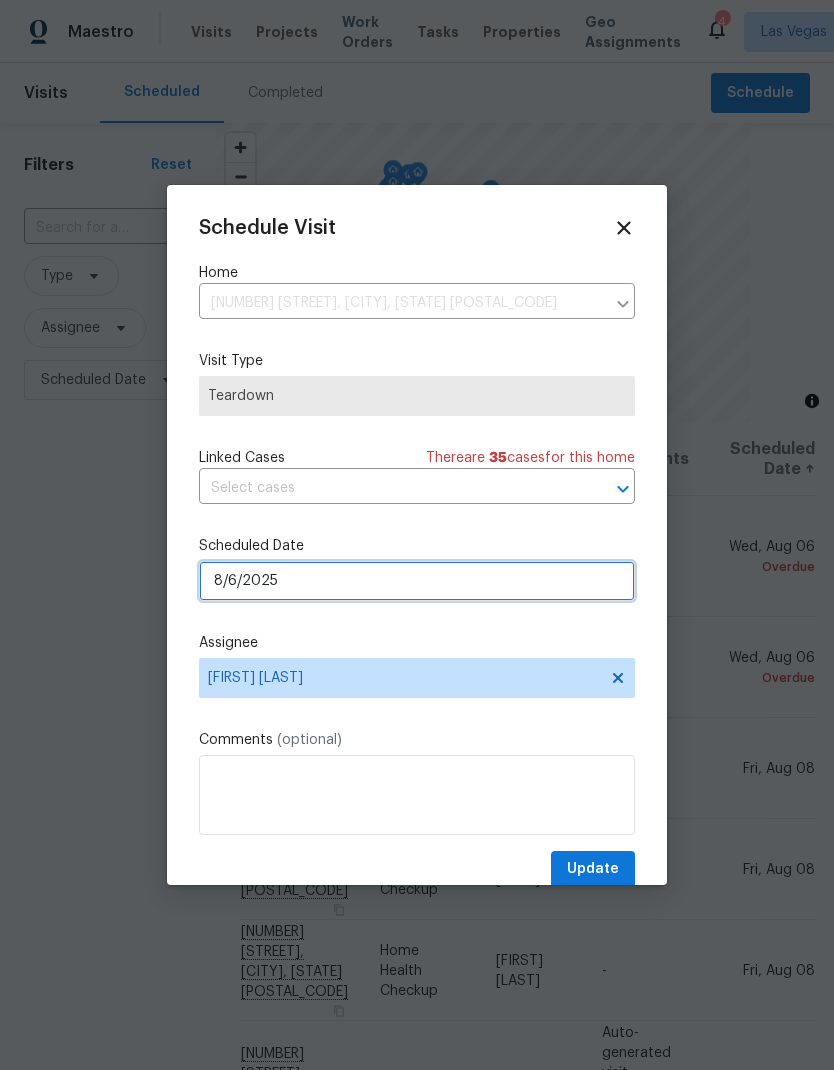click on "8/6/2025" at bounding box center (417, 581) 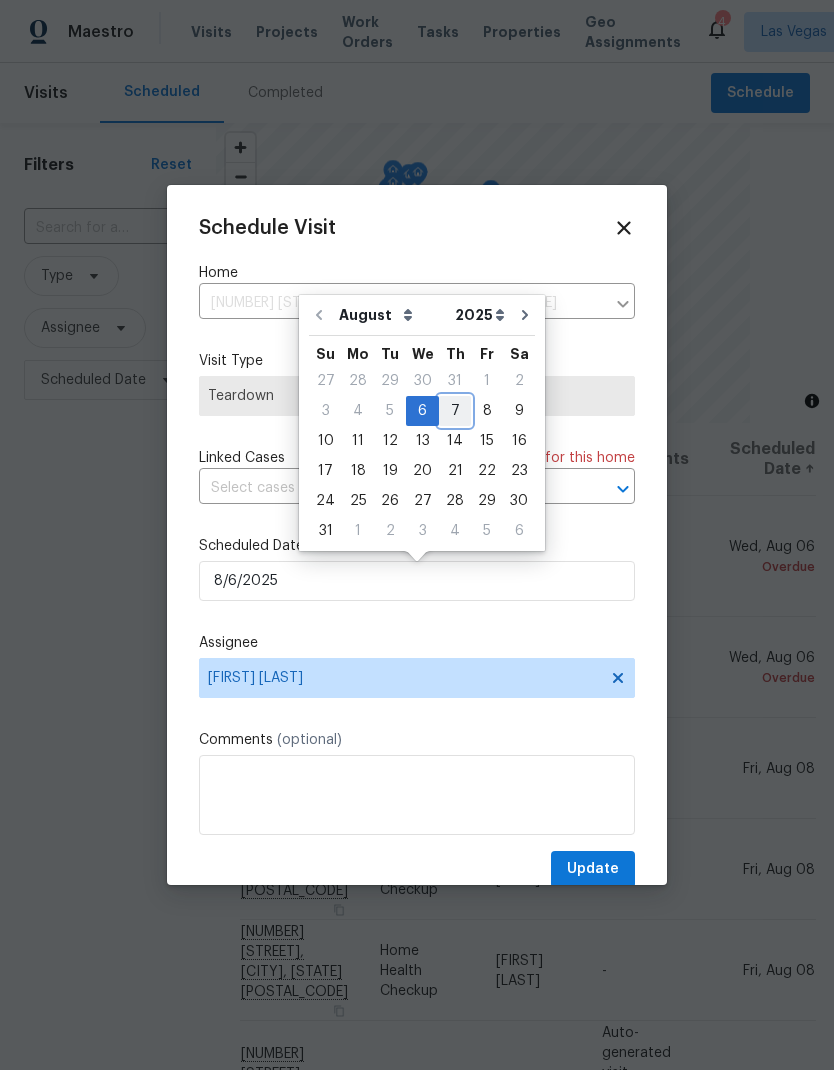 click on "7" at bounding box center (455, 411) 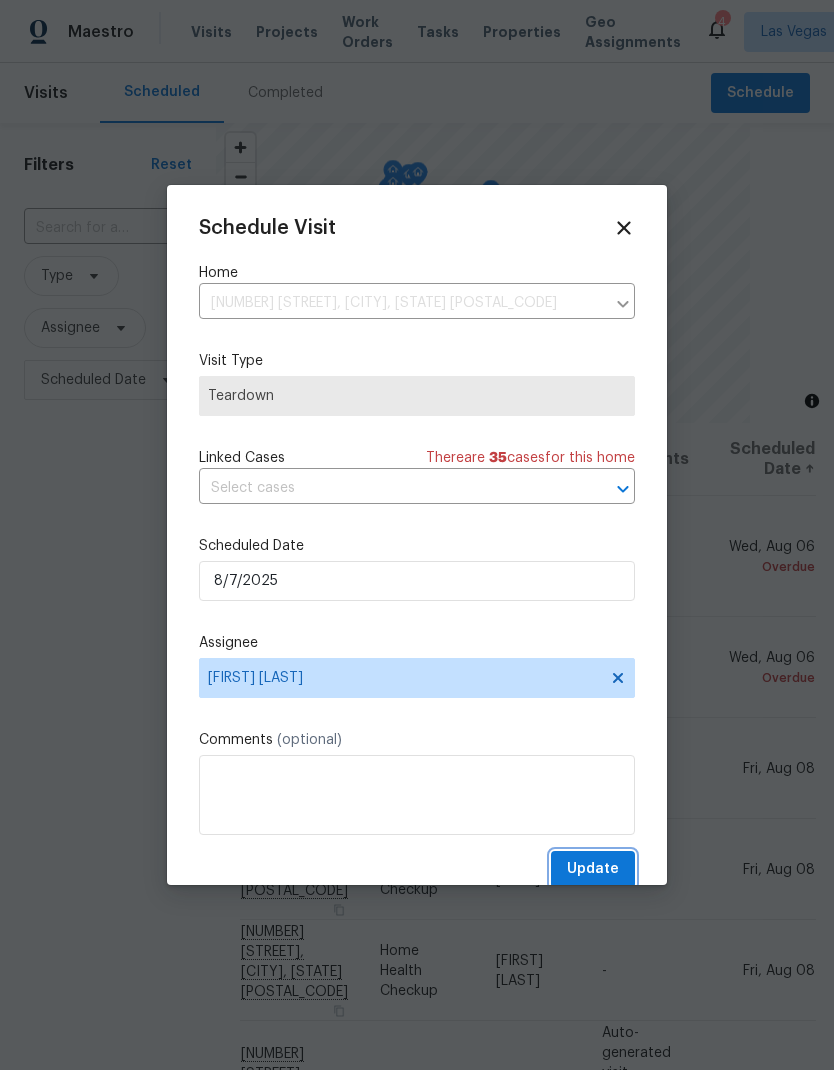 click on "Update" at bounding box center (593, 869) 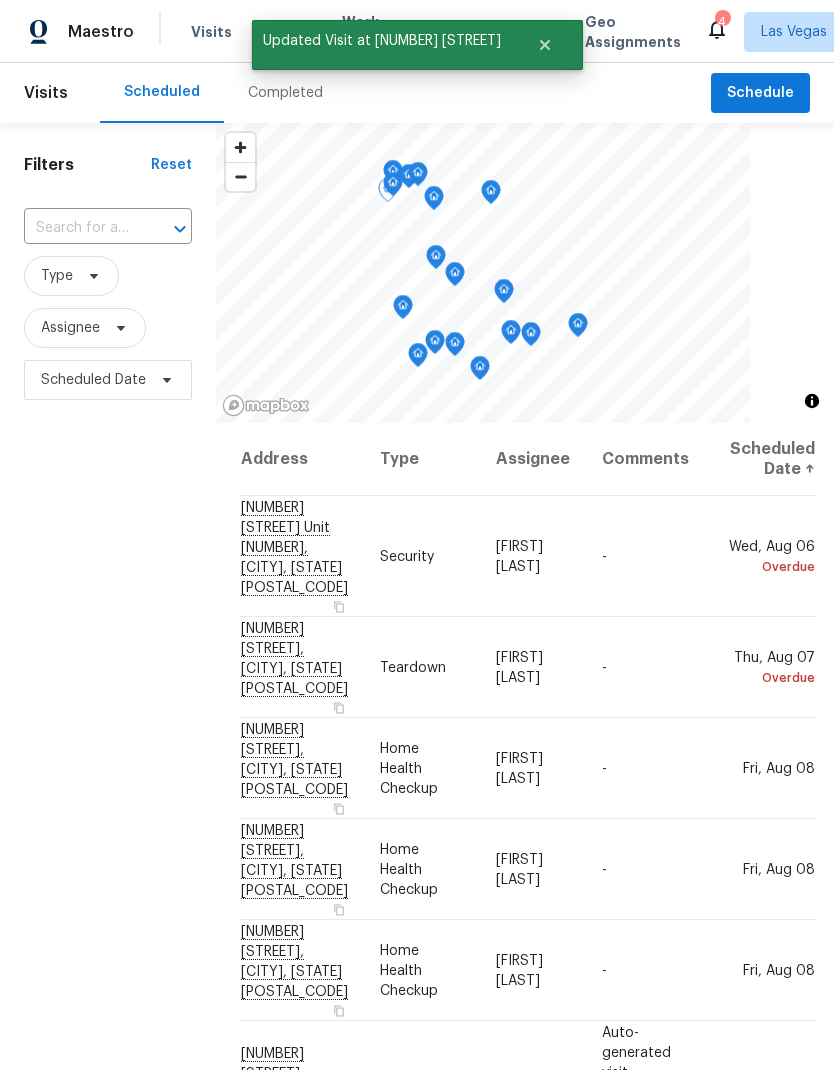 click 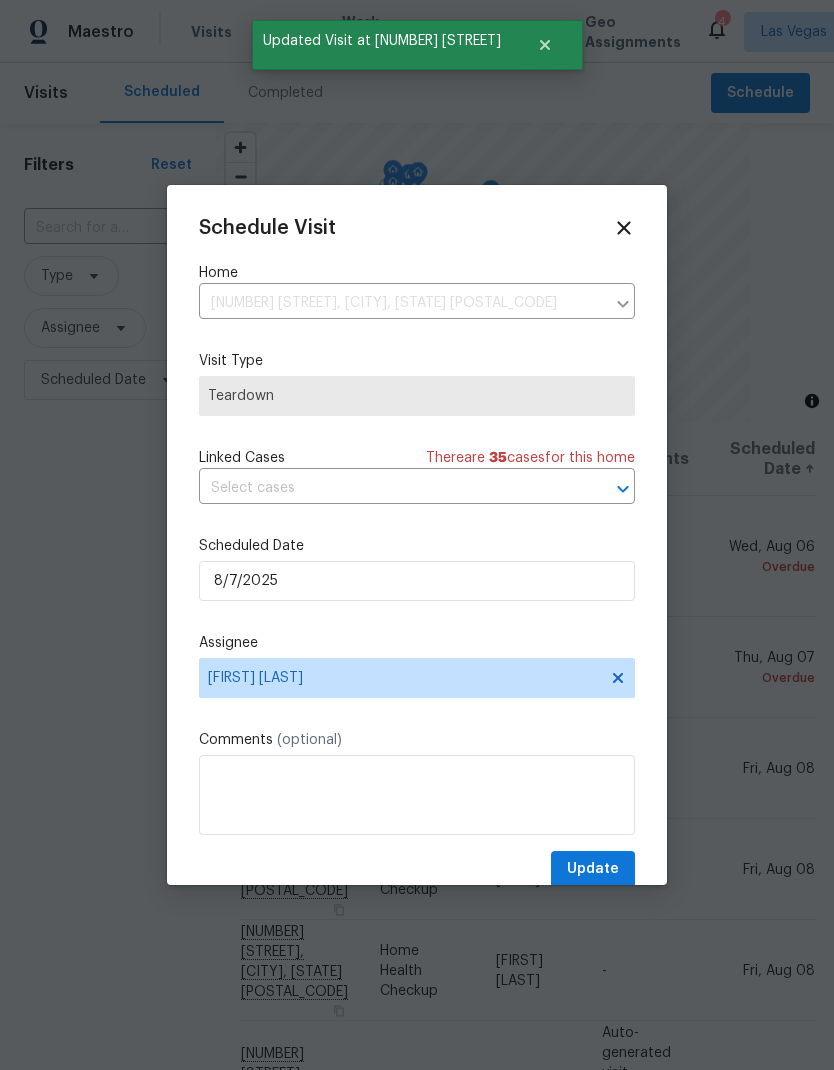 click 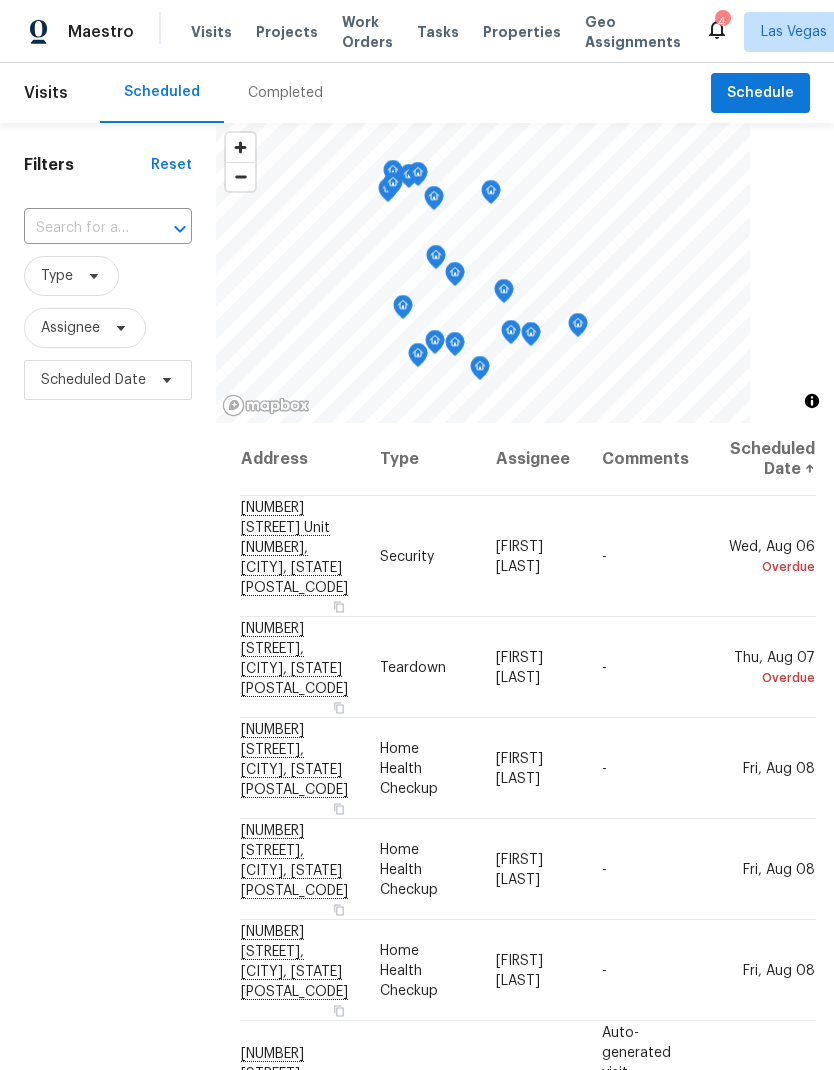 click on "Maestro Visits Projects Work Orders Tasks Properties Geo Assignments" at bounding box center (352, 32) 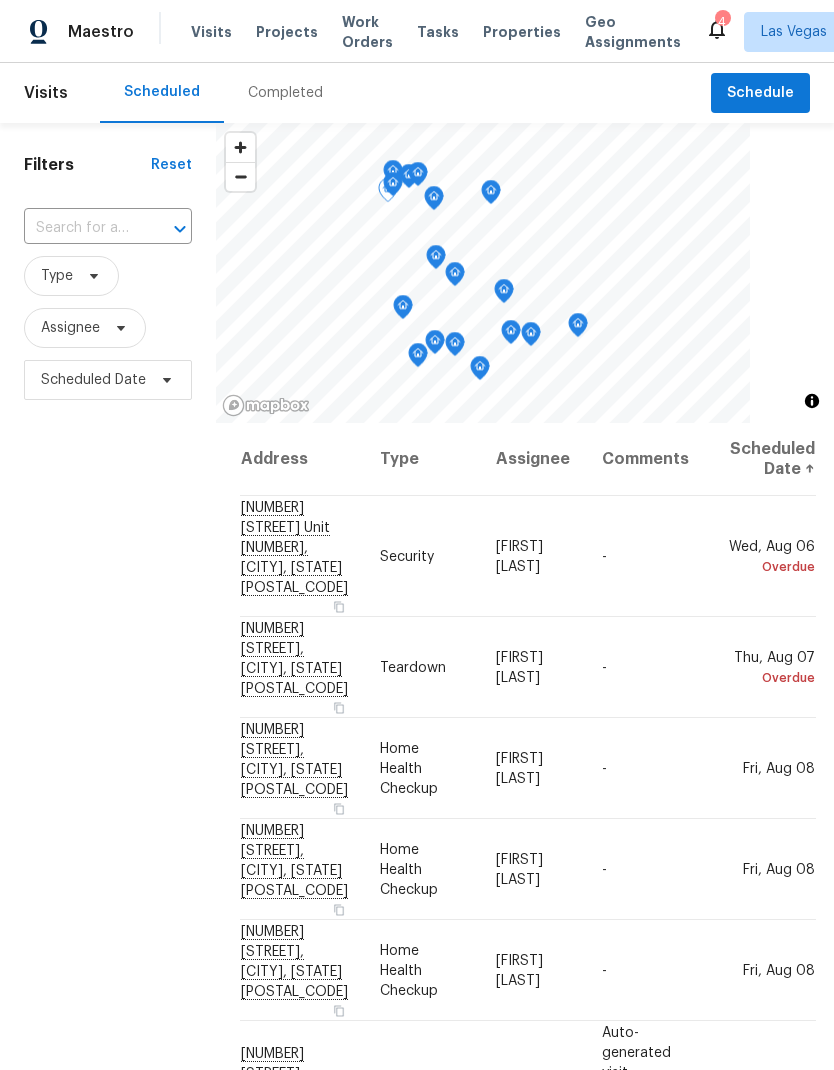 click 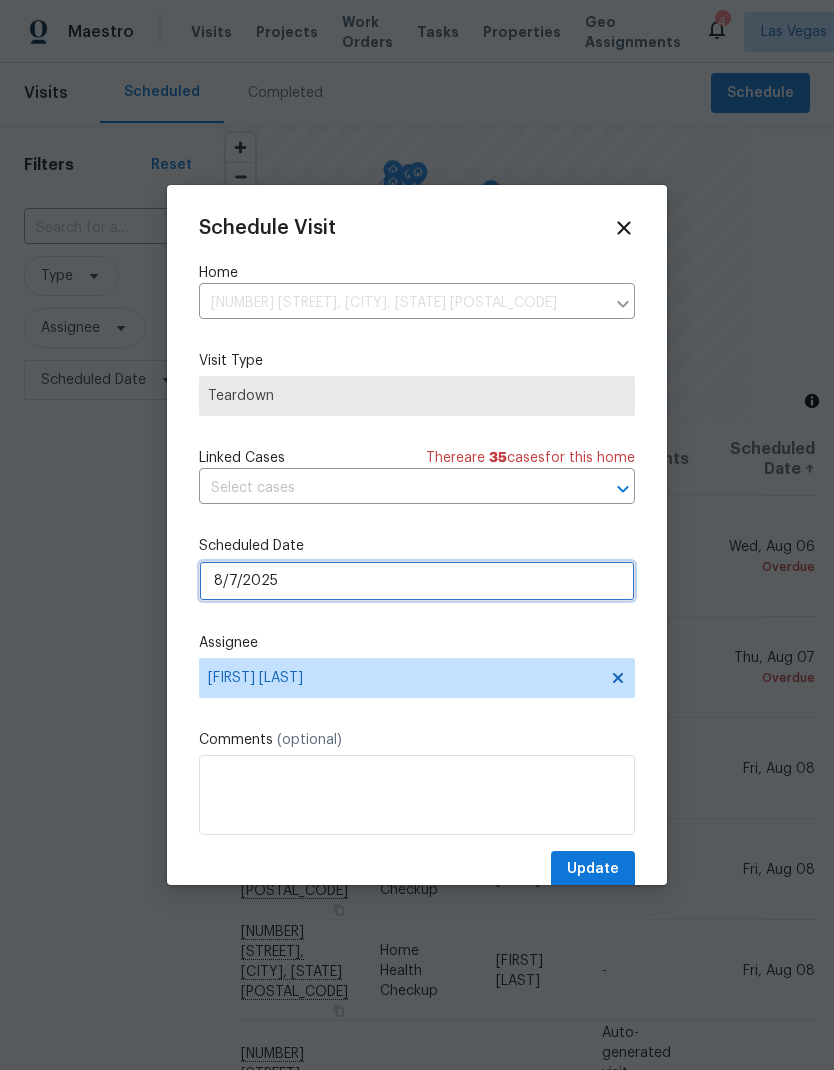 click on "8/7/2025" at bounding box center (417, 581) 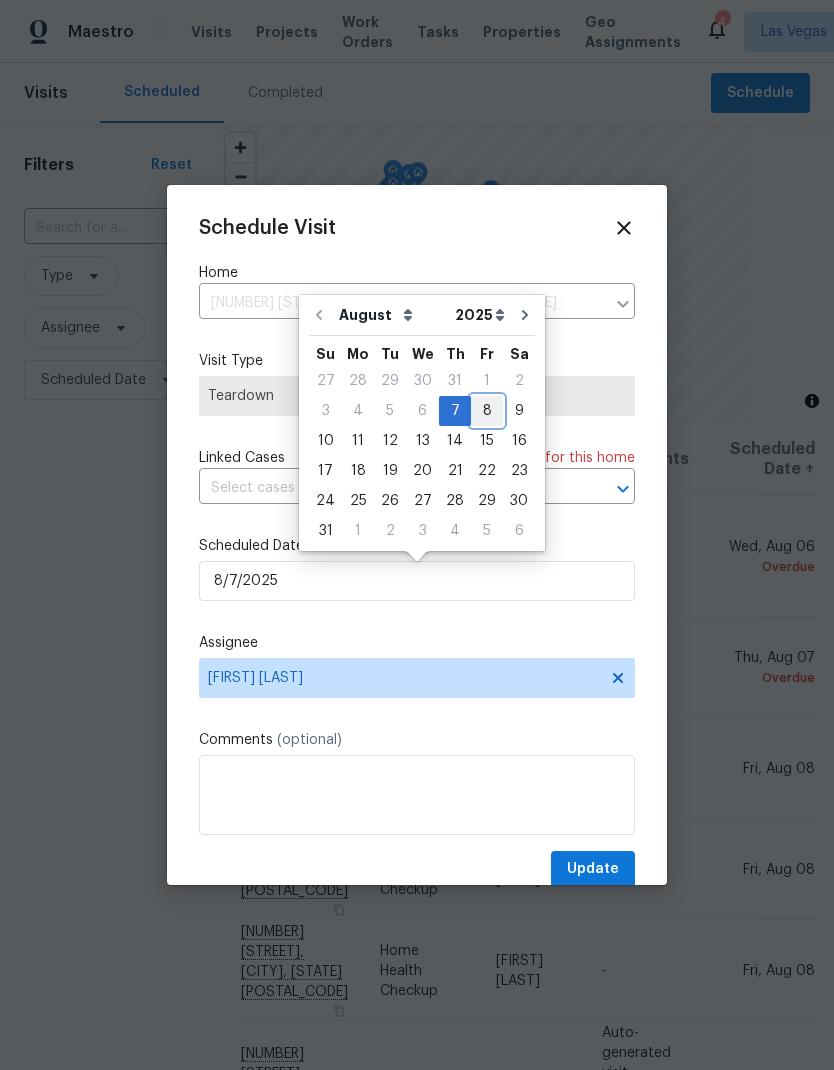 click on "8" at bounding box center [487, 411] 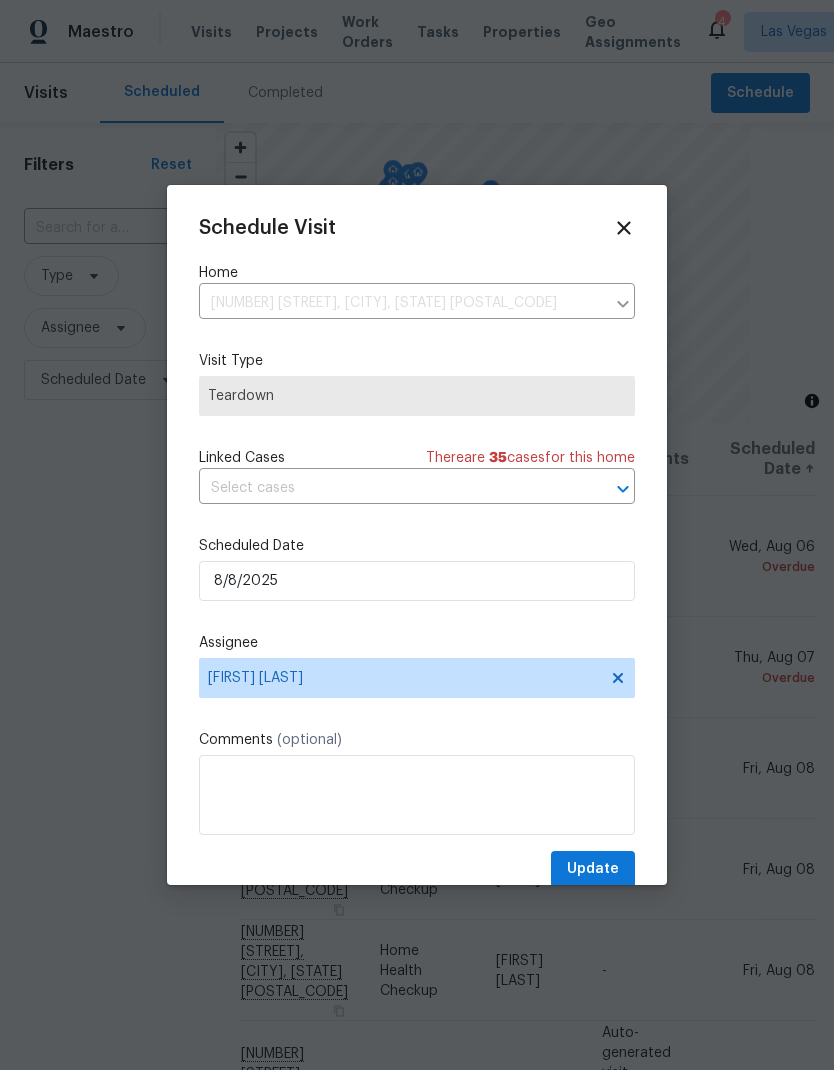 click on "Schedule Visit Home [NUMBER] [STREET], [CITY], [STATE] ​ Visit Type Teardown Linked Cases There are [NUMBER] case s for this home ​ Scheduled Date [DATE] Assignee [FIRST] [LAST] Comments (optional) Update" at bounding box center (417, 552) 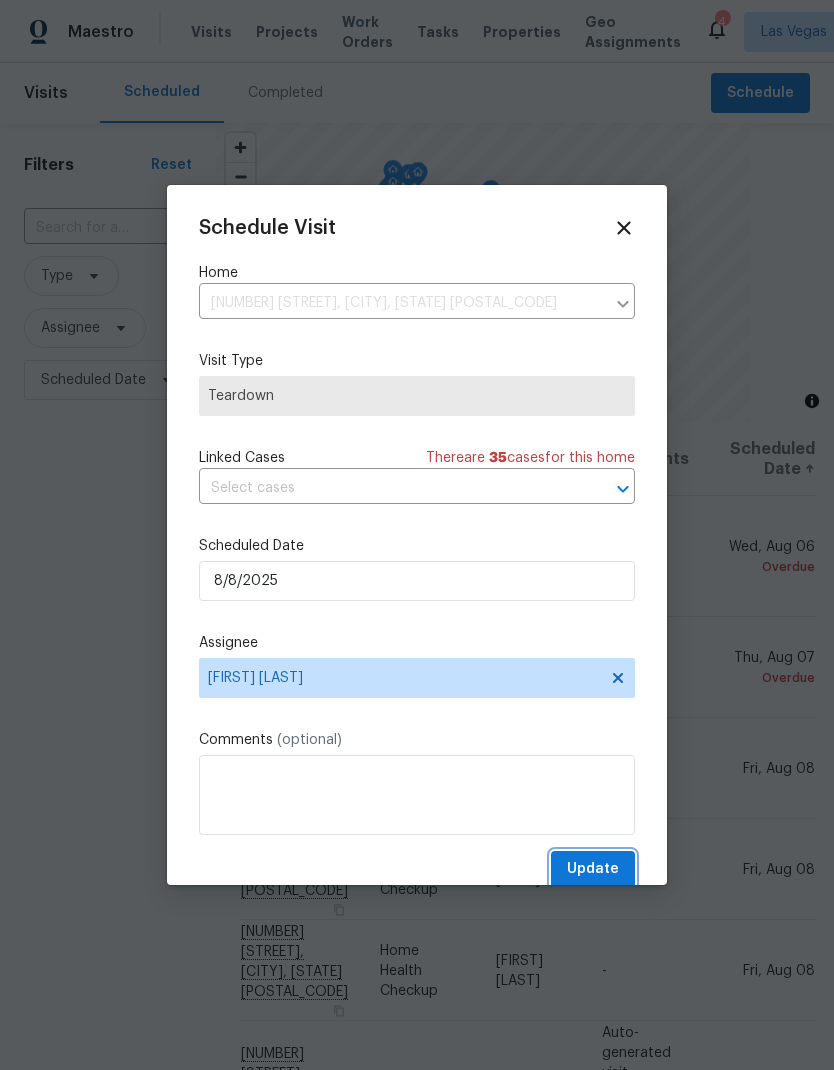 click on "Update" at bounding box center (593, 869) 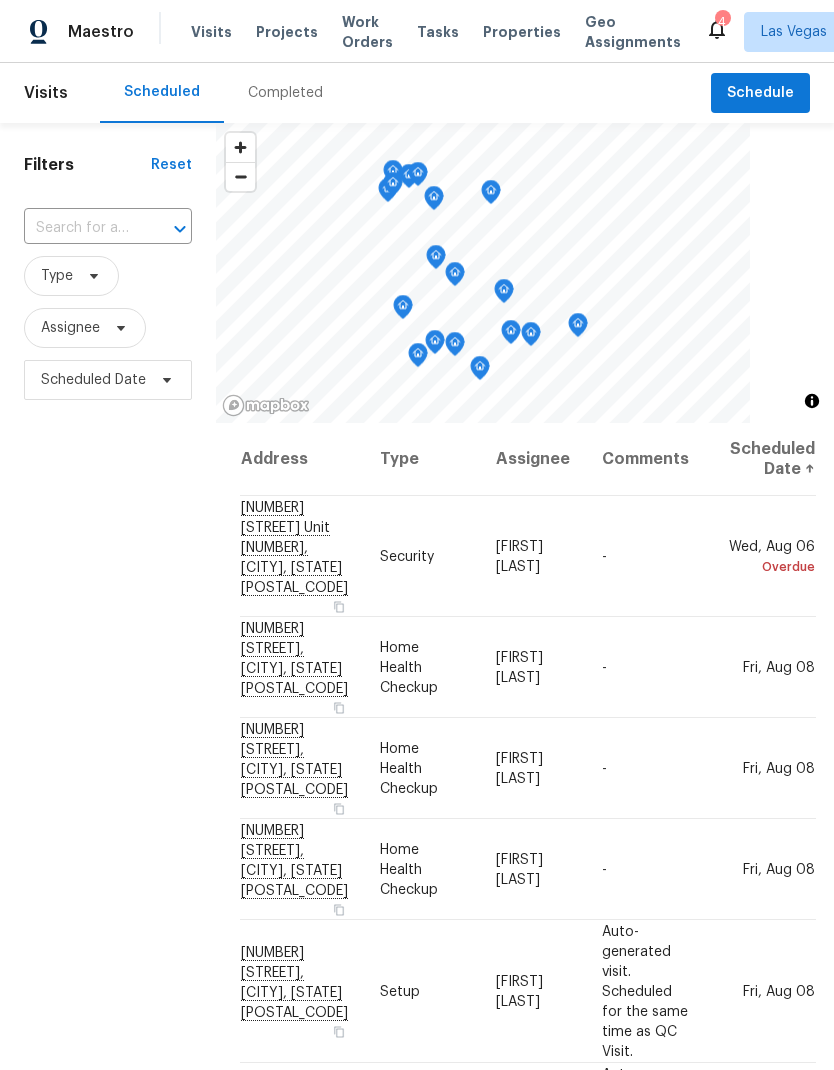 click on "Work Orders" at bounding box center [367, 32] 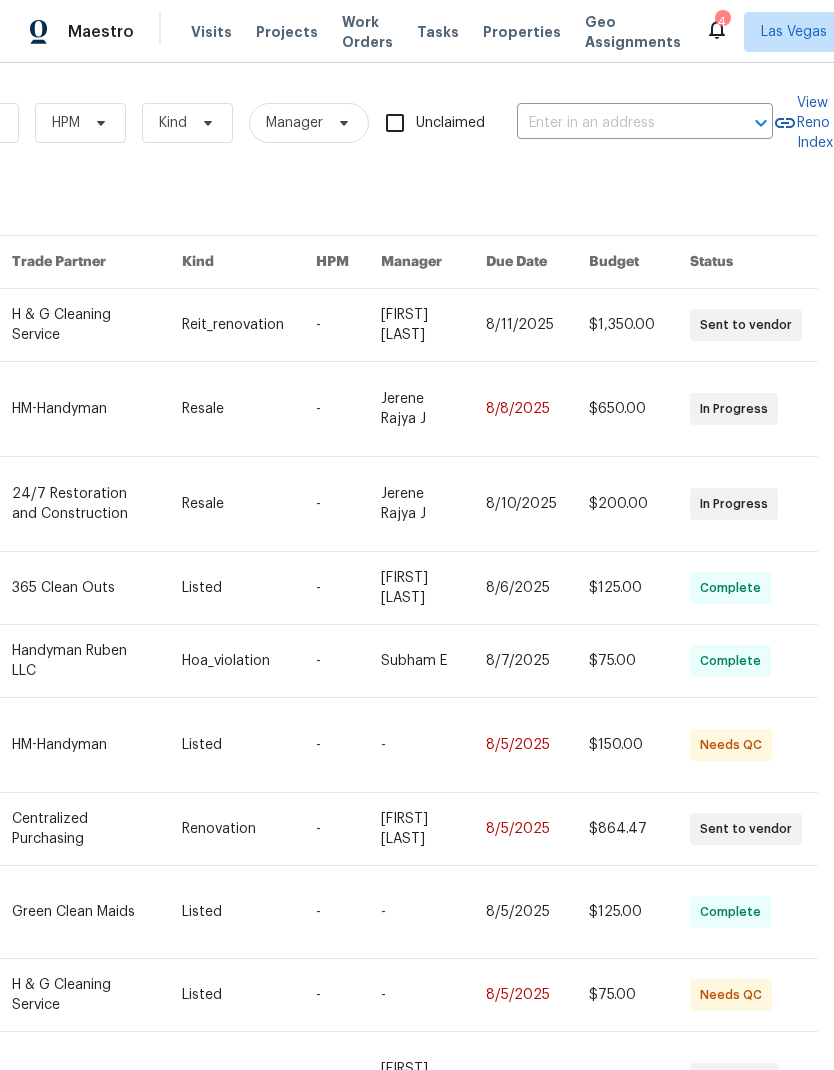 scroll, scrollTop: 0, scrollLeft: 329, axis: horizontal 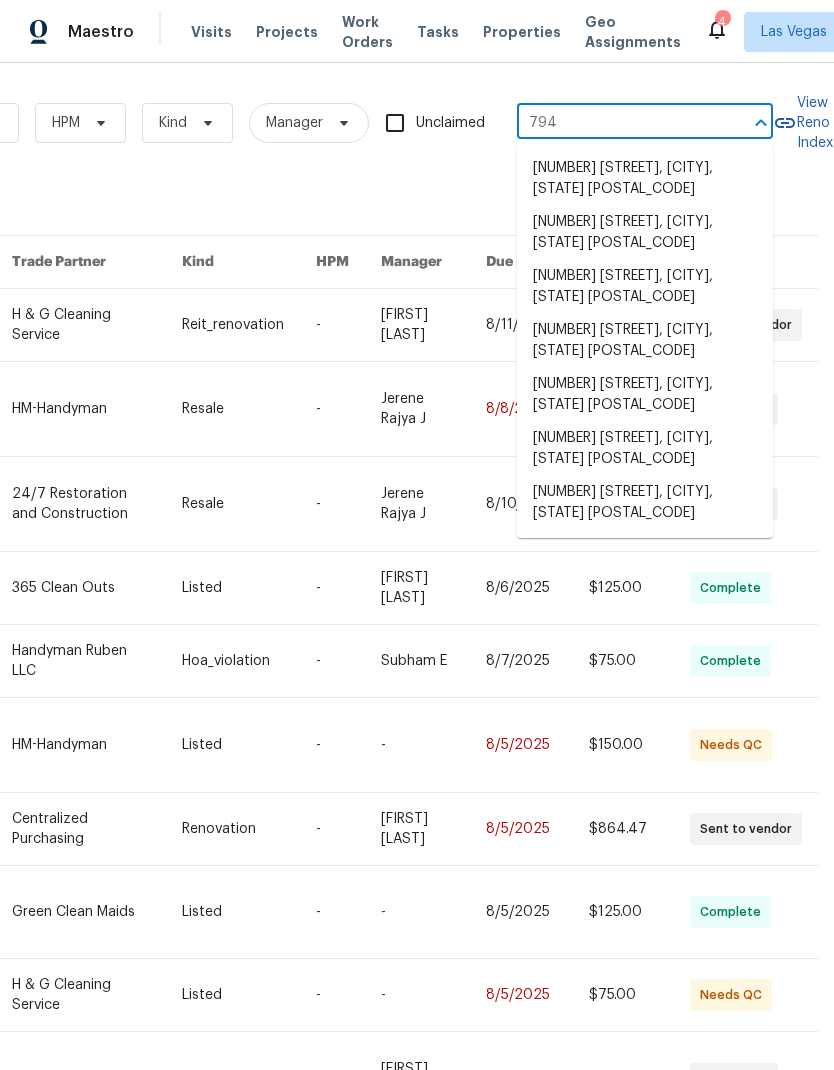 type on "7942" 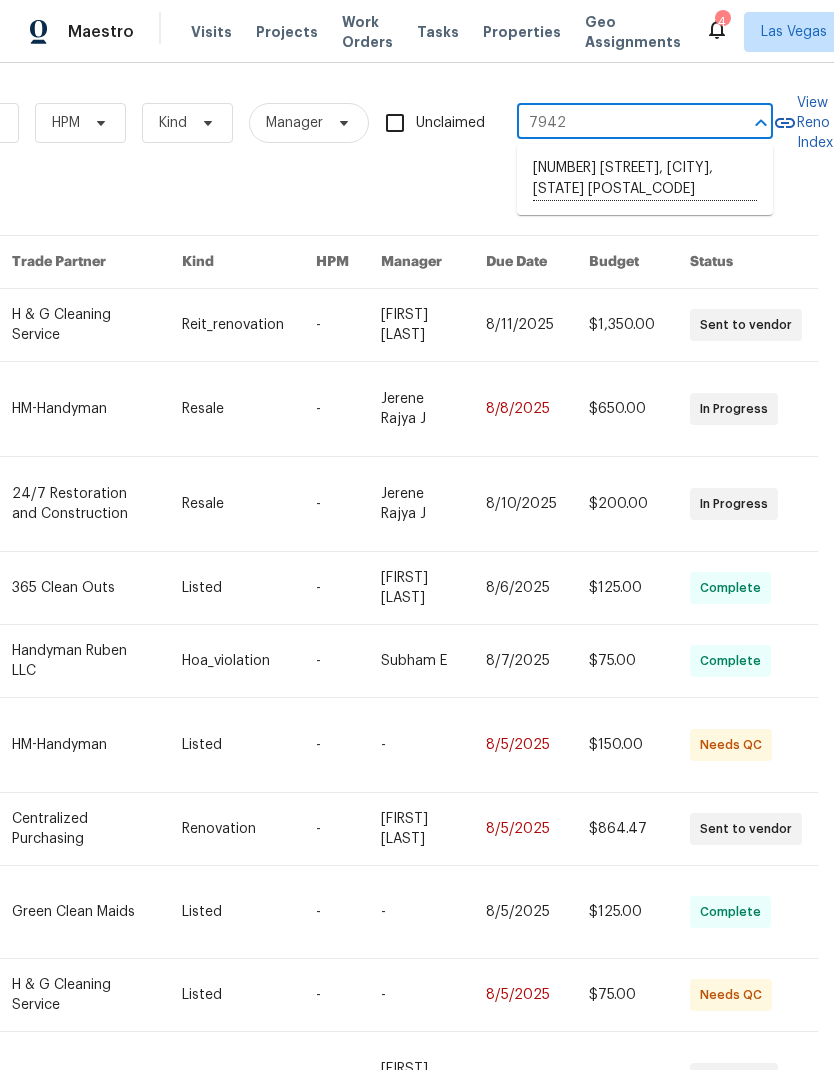 click on "[NUMBER] [STREET], [CITY], [STATE] [POSTAL_CODE]" at bounding box center (645, 179) 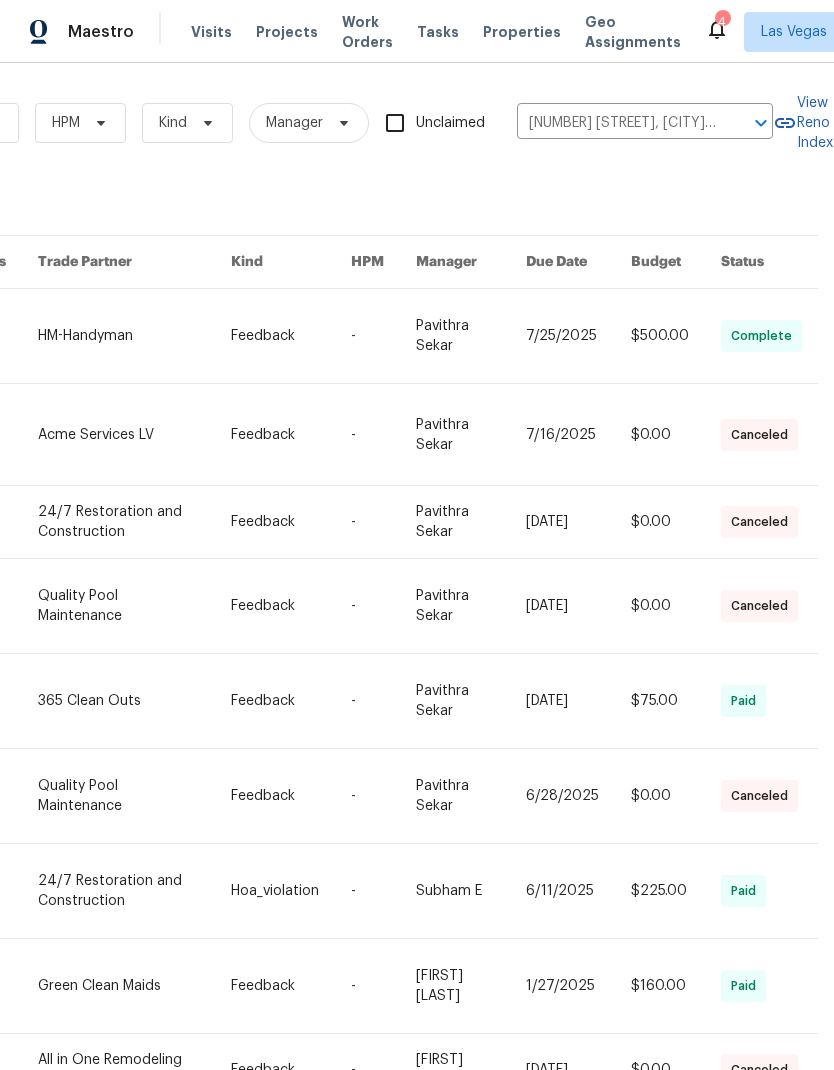 click at bounding box center (134, 336) 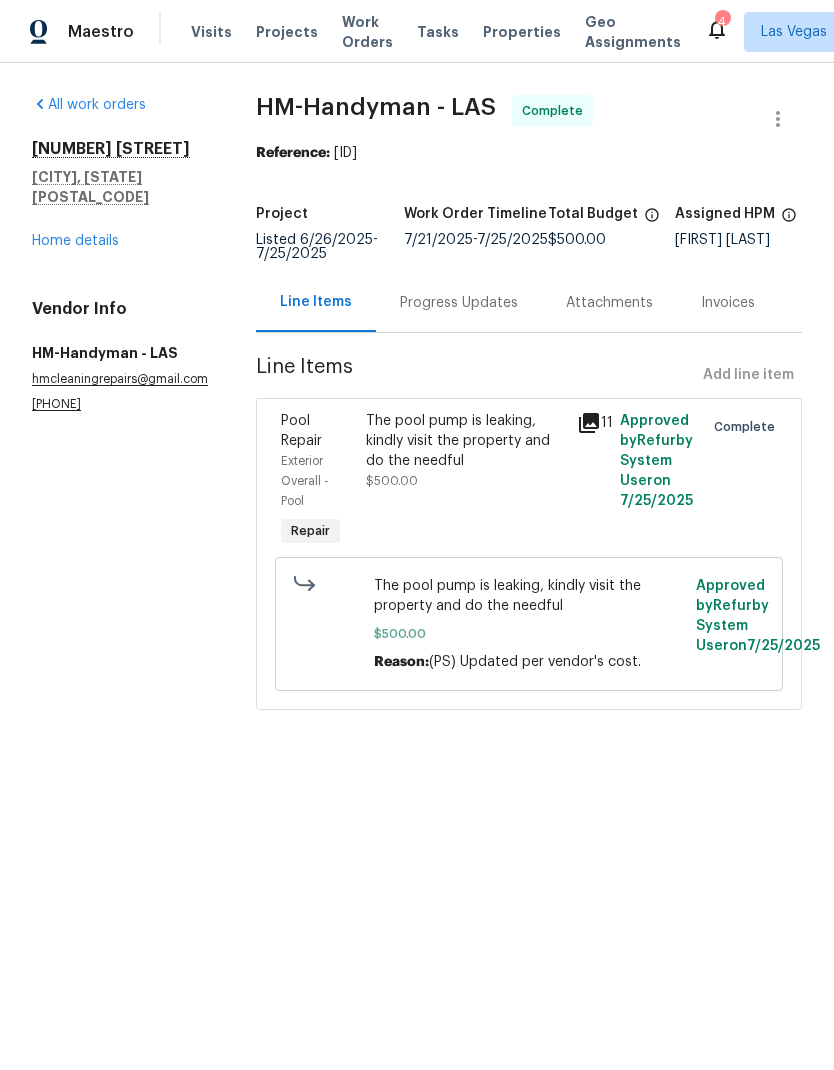 click on "Home details" at bounding box center [75, 241] 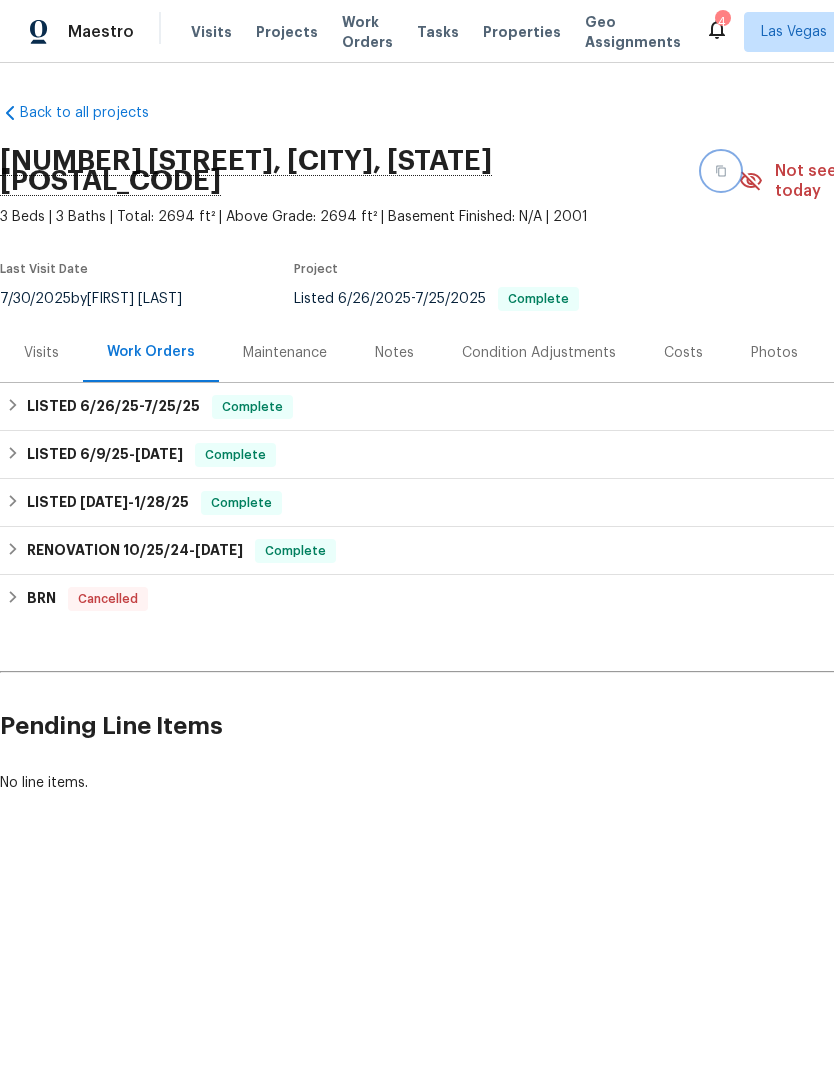 click 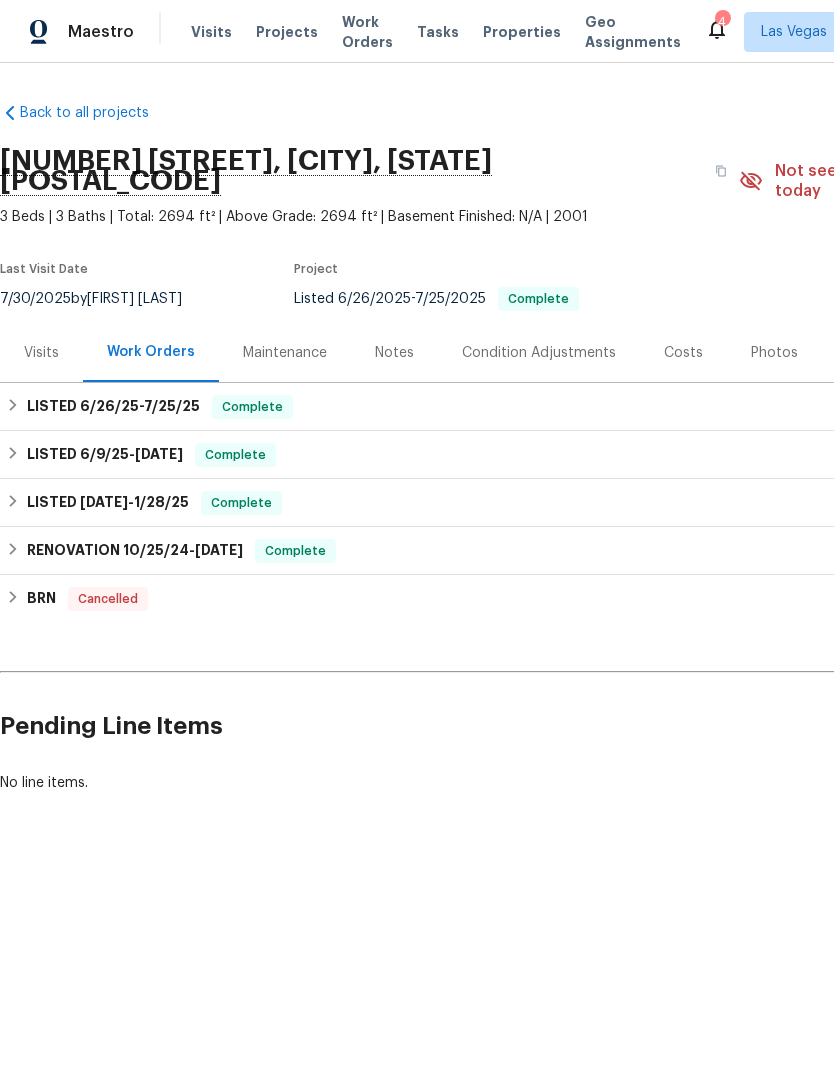 click on "Properties" at bounding box center (522, 32) 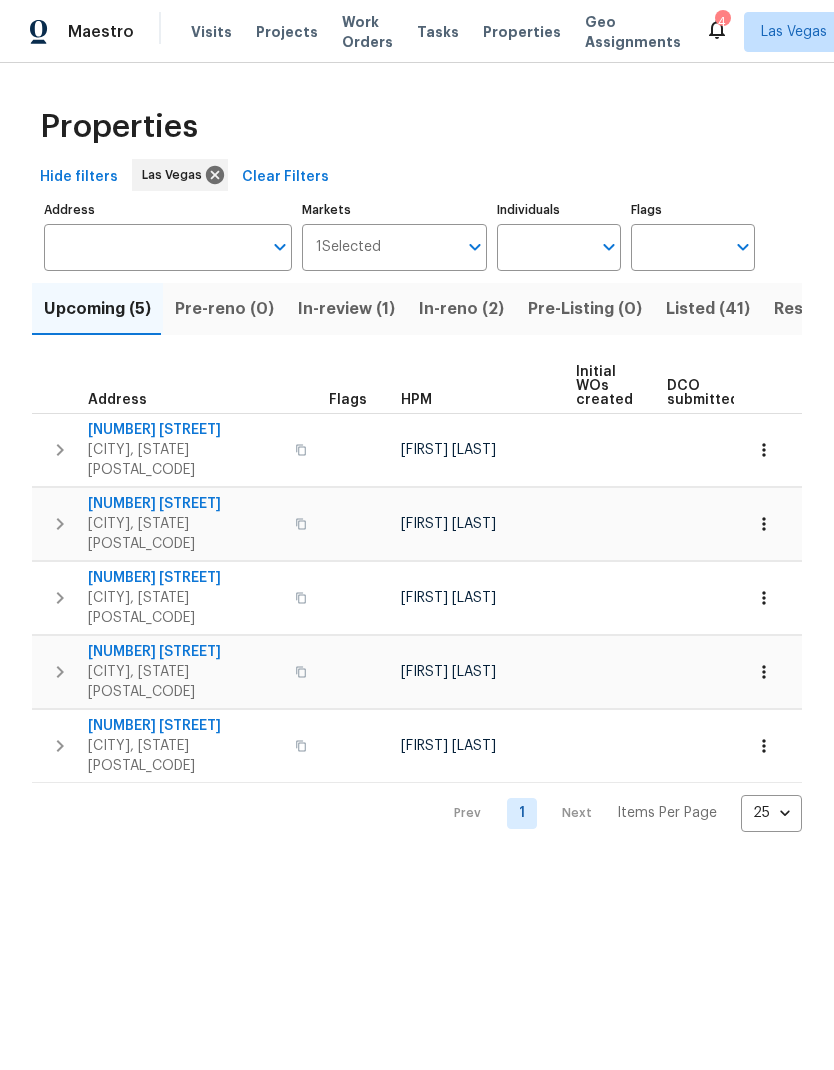 click on "Address" at bounding box center (153, 247) 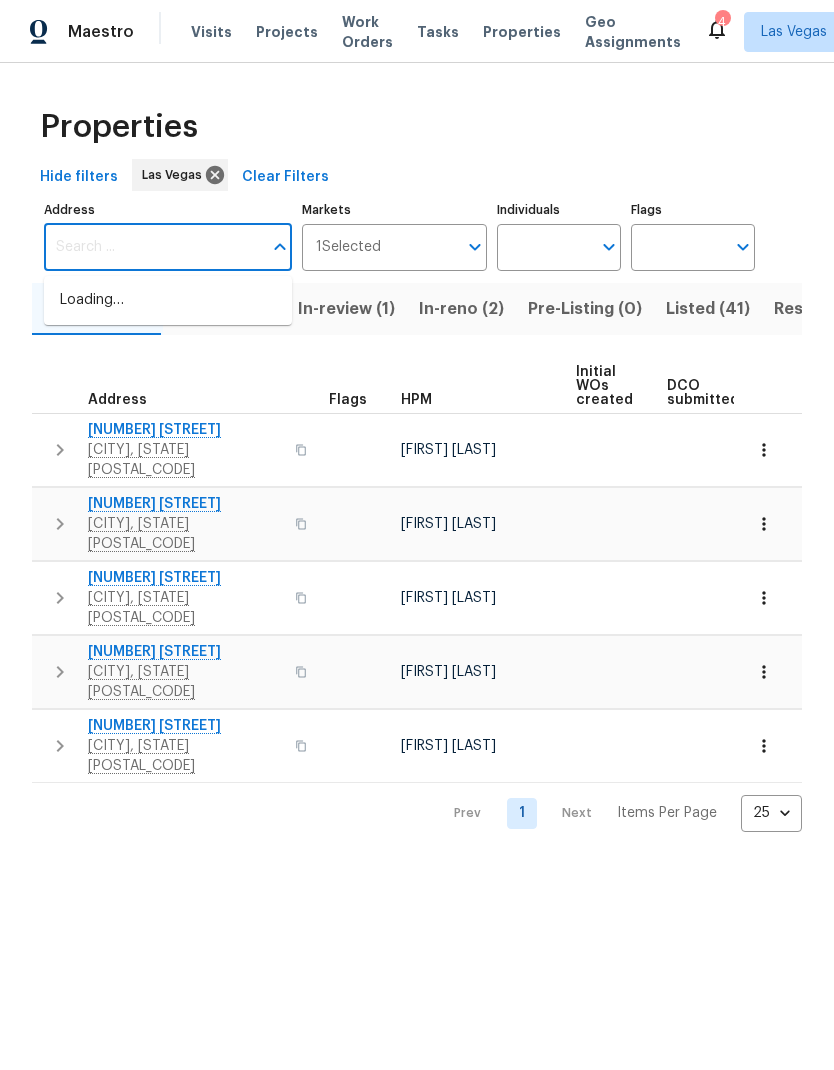 paste on "[NUMBER] [STREET], [CITY], [STATE] [POSTAL_CODE]" 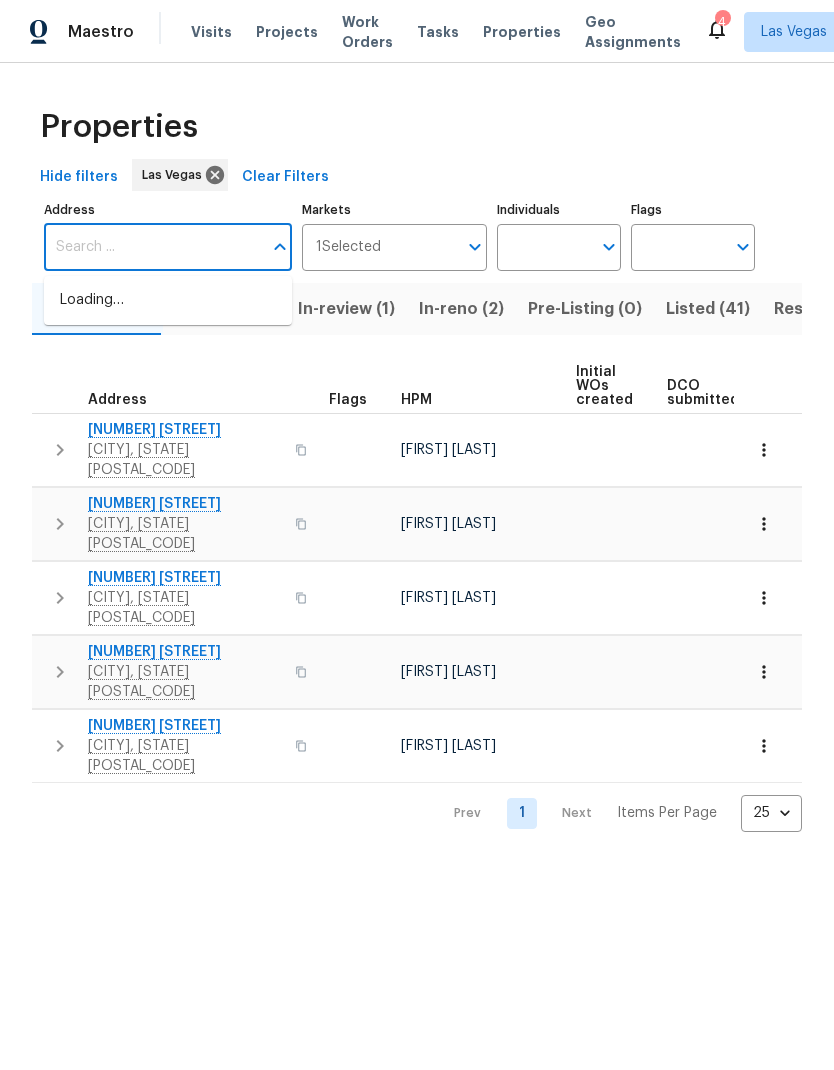 type on "[NUMBER] [STREET], [CITY], [STATE] [POSTAL_CODE]" 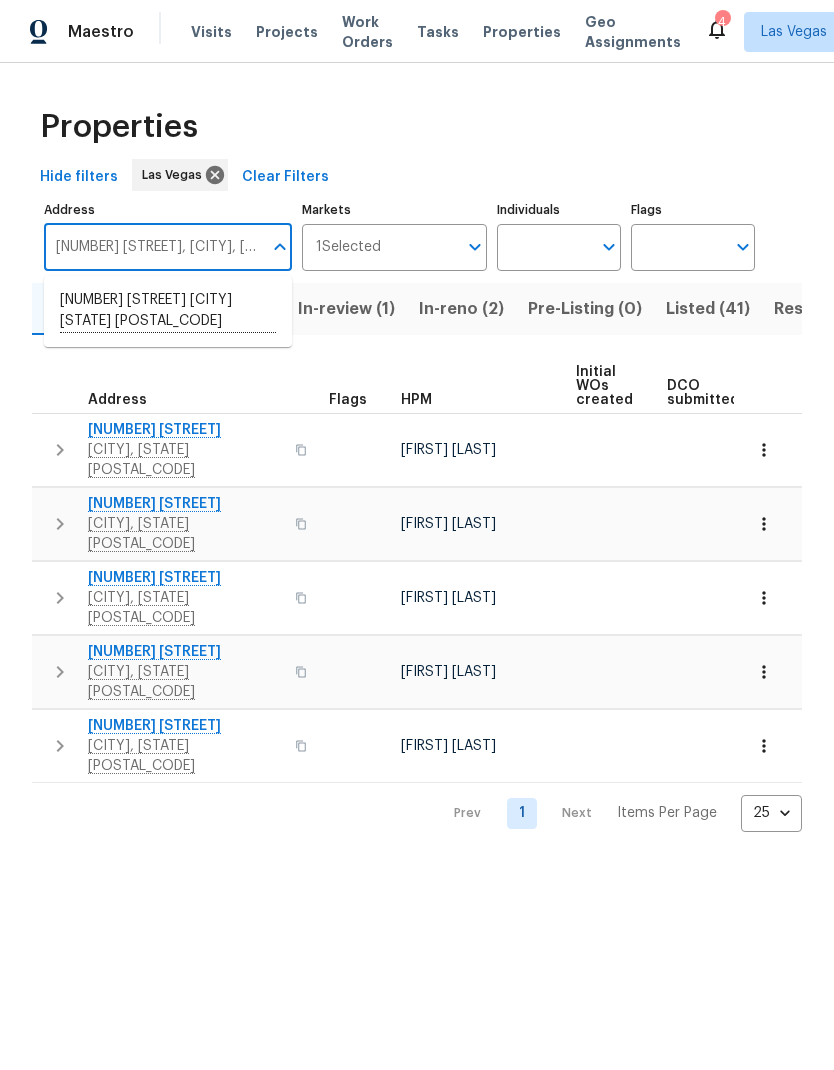 click on "[NUMBER] [STREET] [CITY] [STATE] [POSTAL_CODE]" at bounding box center [168, 311] 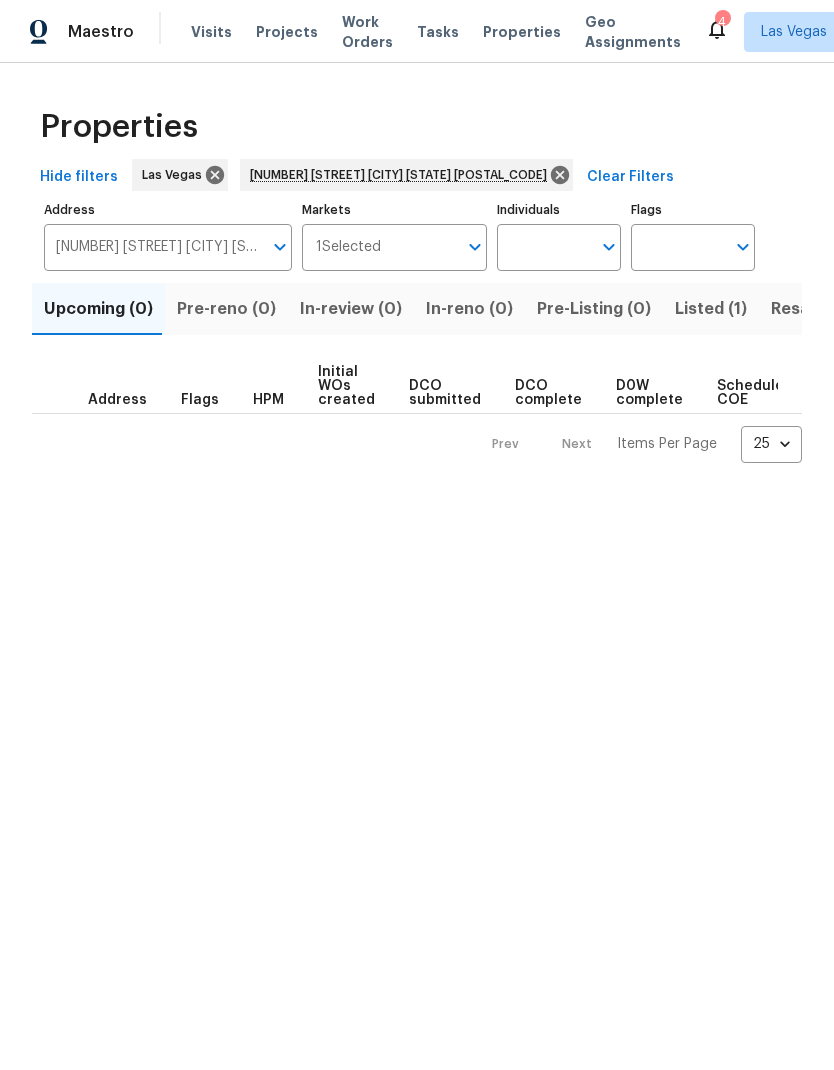 click on "Listed (1)" at bounding box center (711, 309) 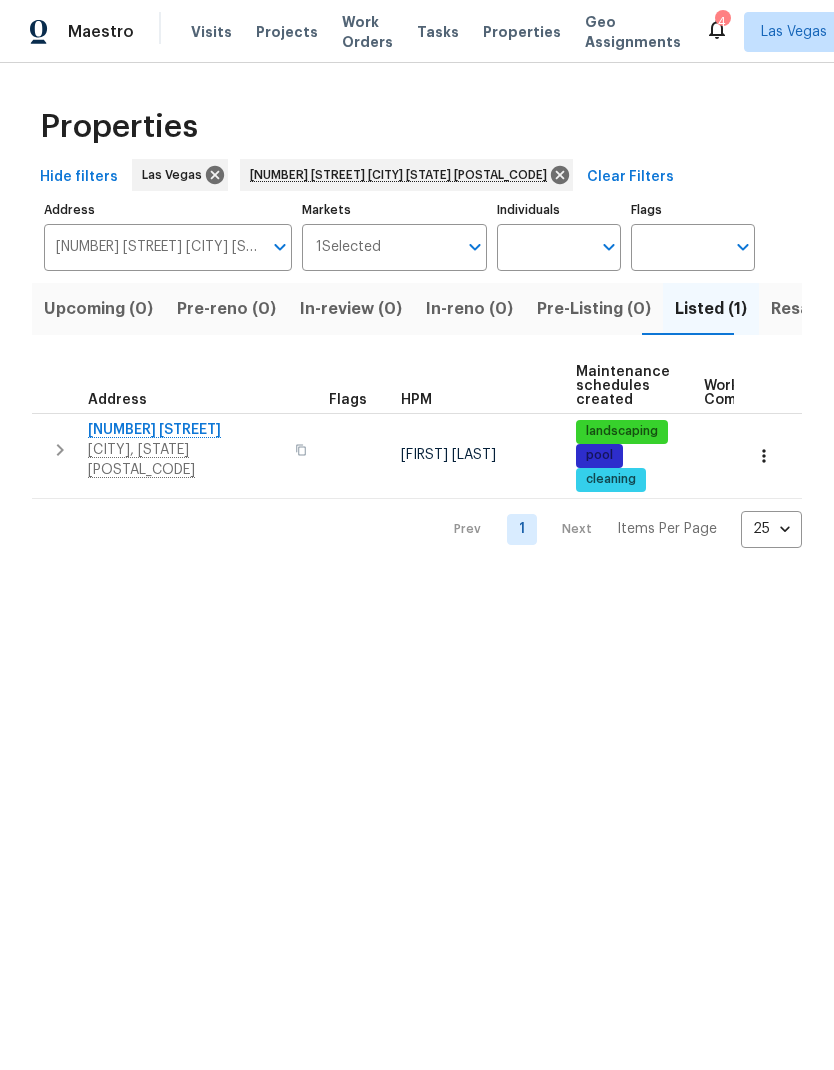 click 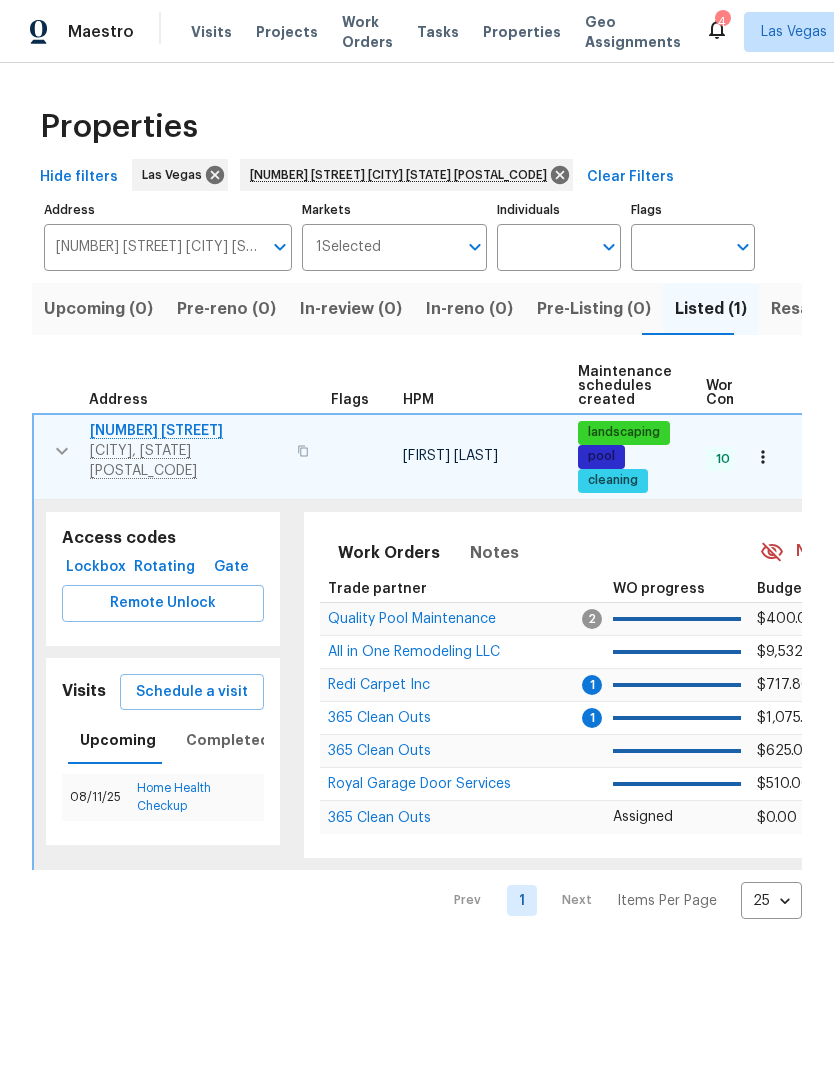 click on "Remote Unlock" at bounding box center (163, 603) 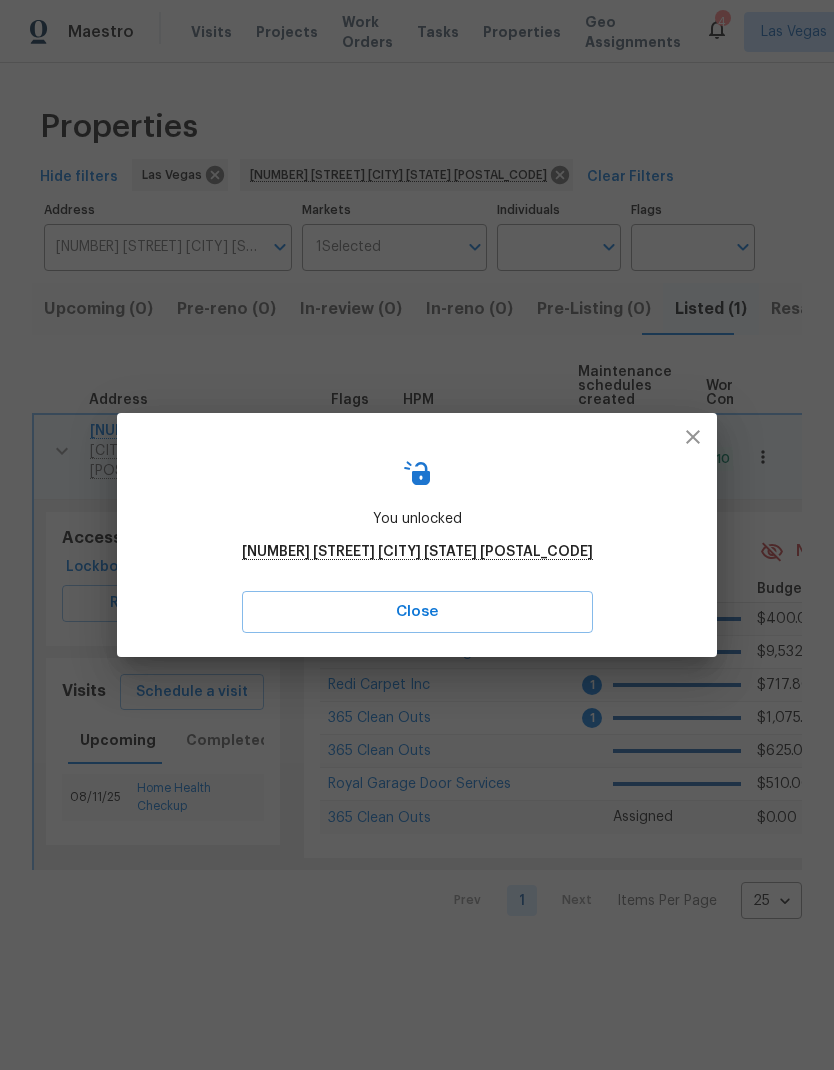 click at bounding box center [693, 437] 